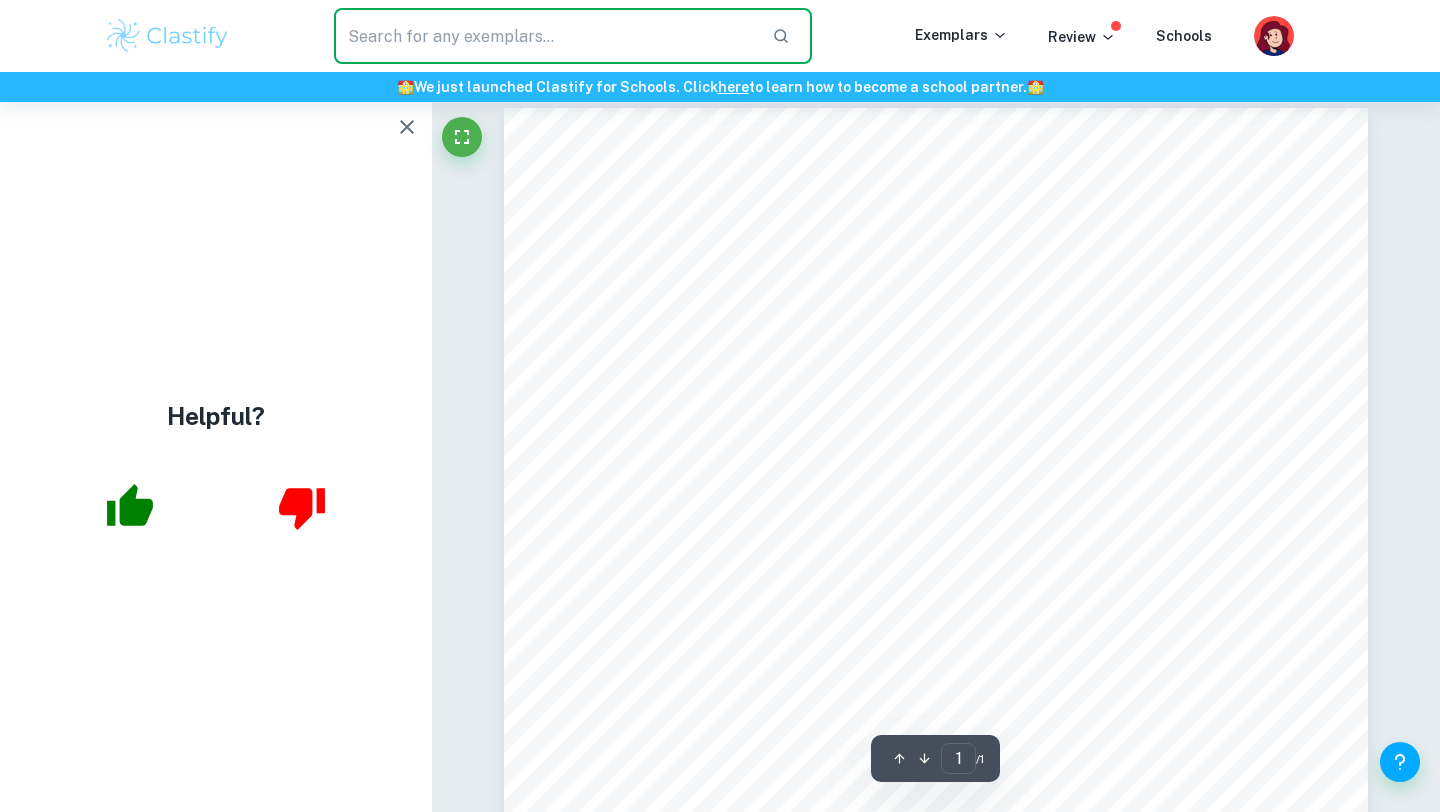 scroll, scrollTop: 0, scrollLeft: 0, axis: both 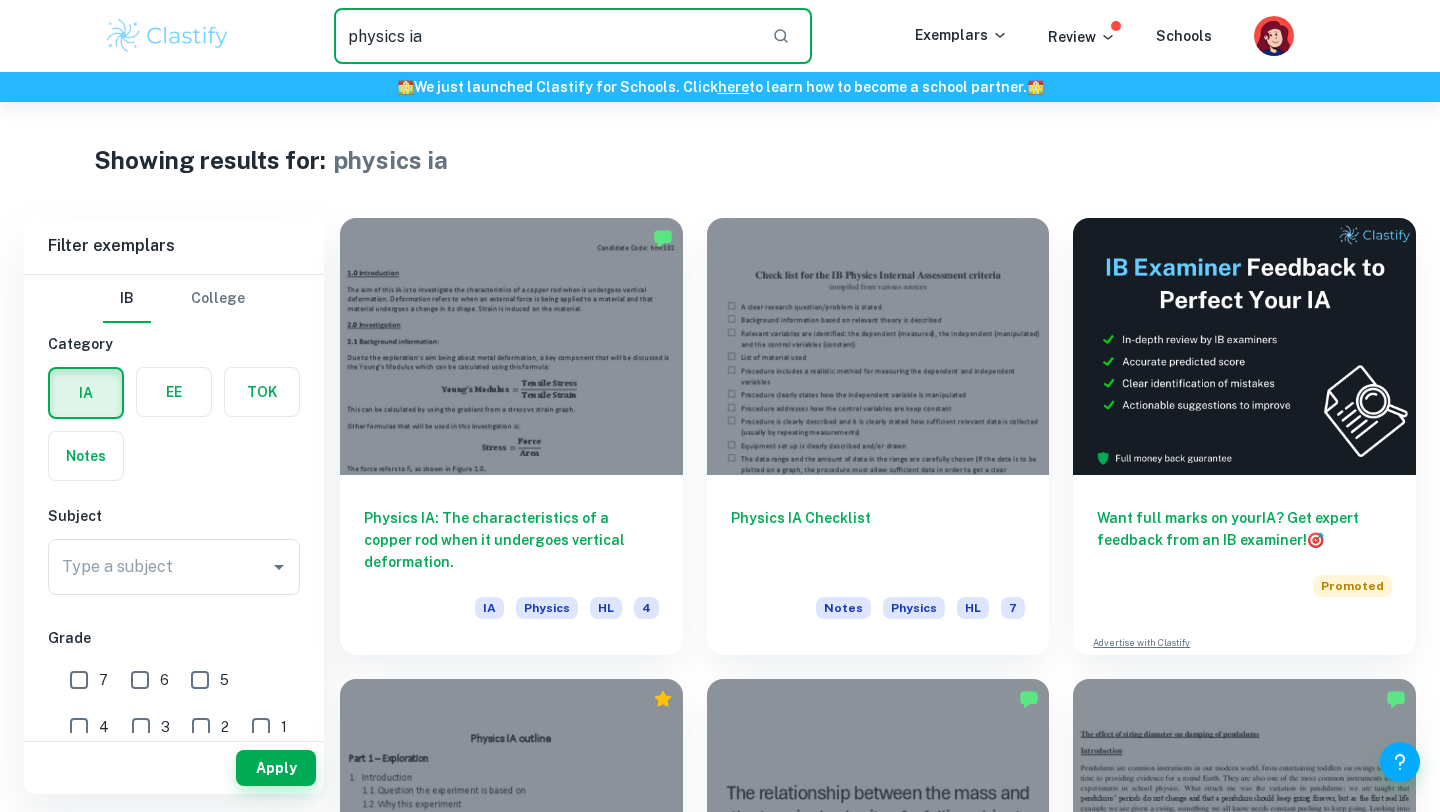 drag, startPoint x: 695, startPoint y: 32, endPoint x: 232, endPoint y: 14, distance: 463.34976 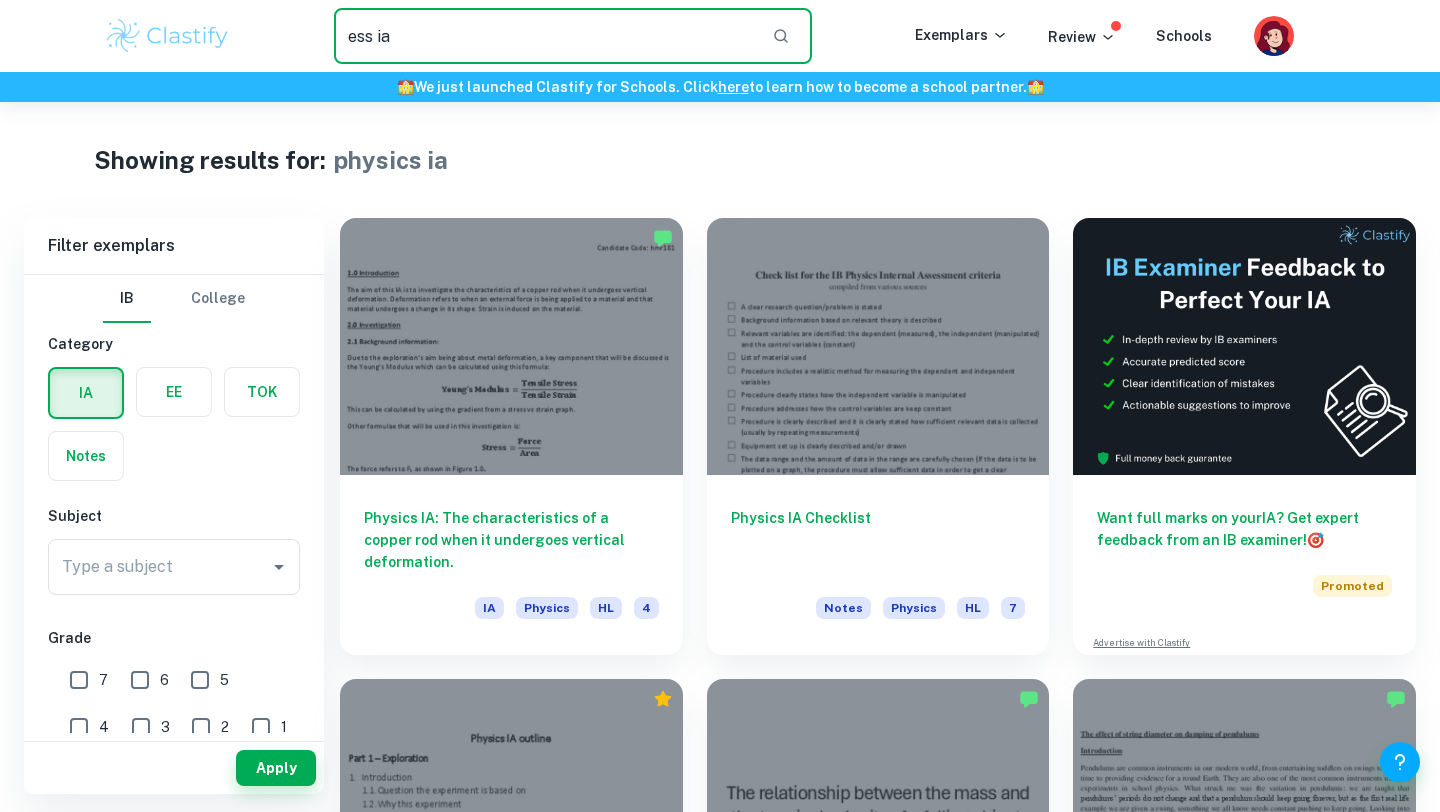 type on "ess ia" 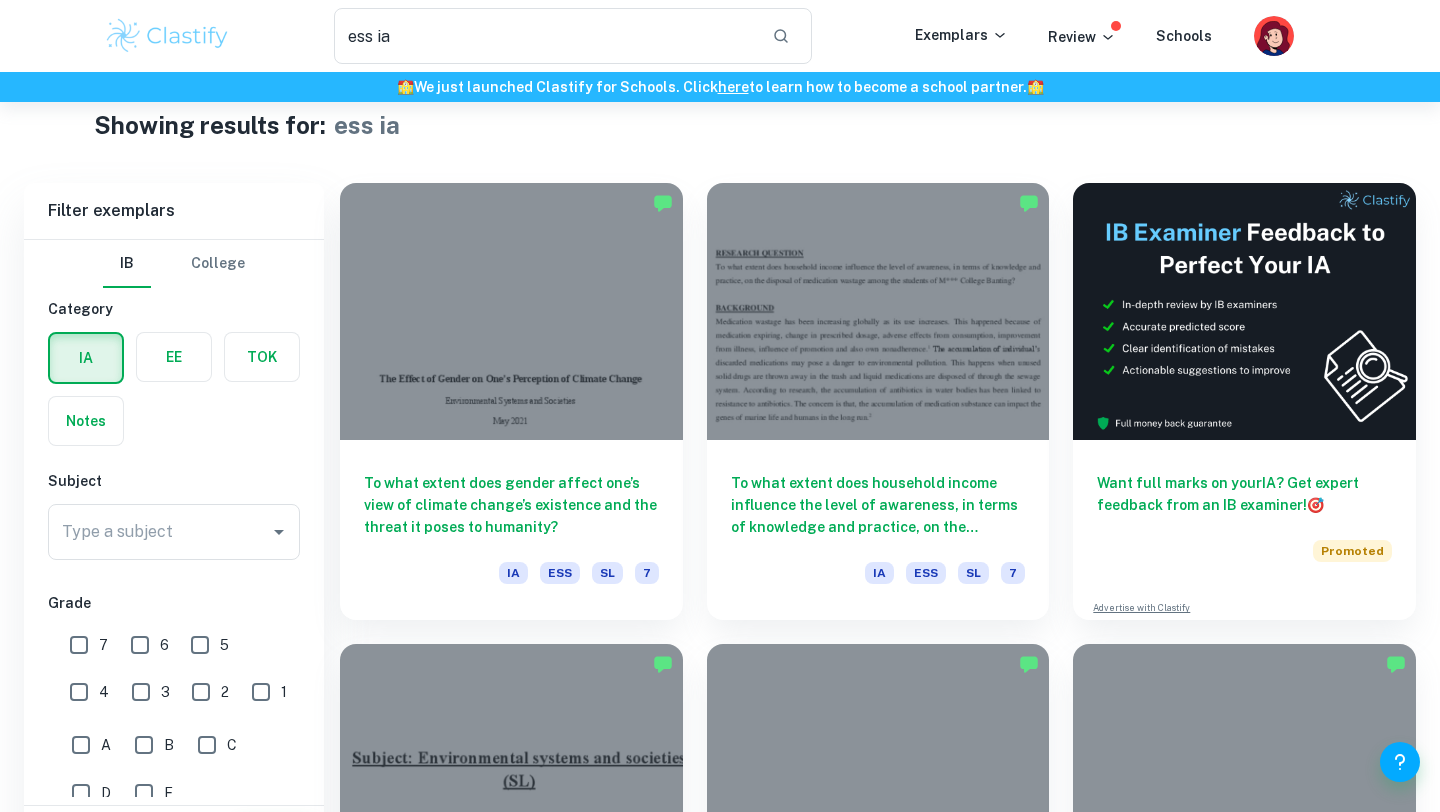 scroll, scrollTop: 283, scrollLeft: 0, axis: vertical 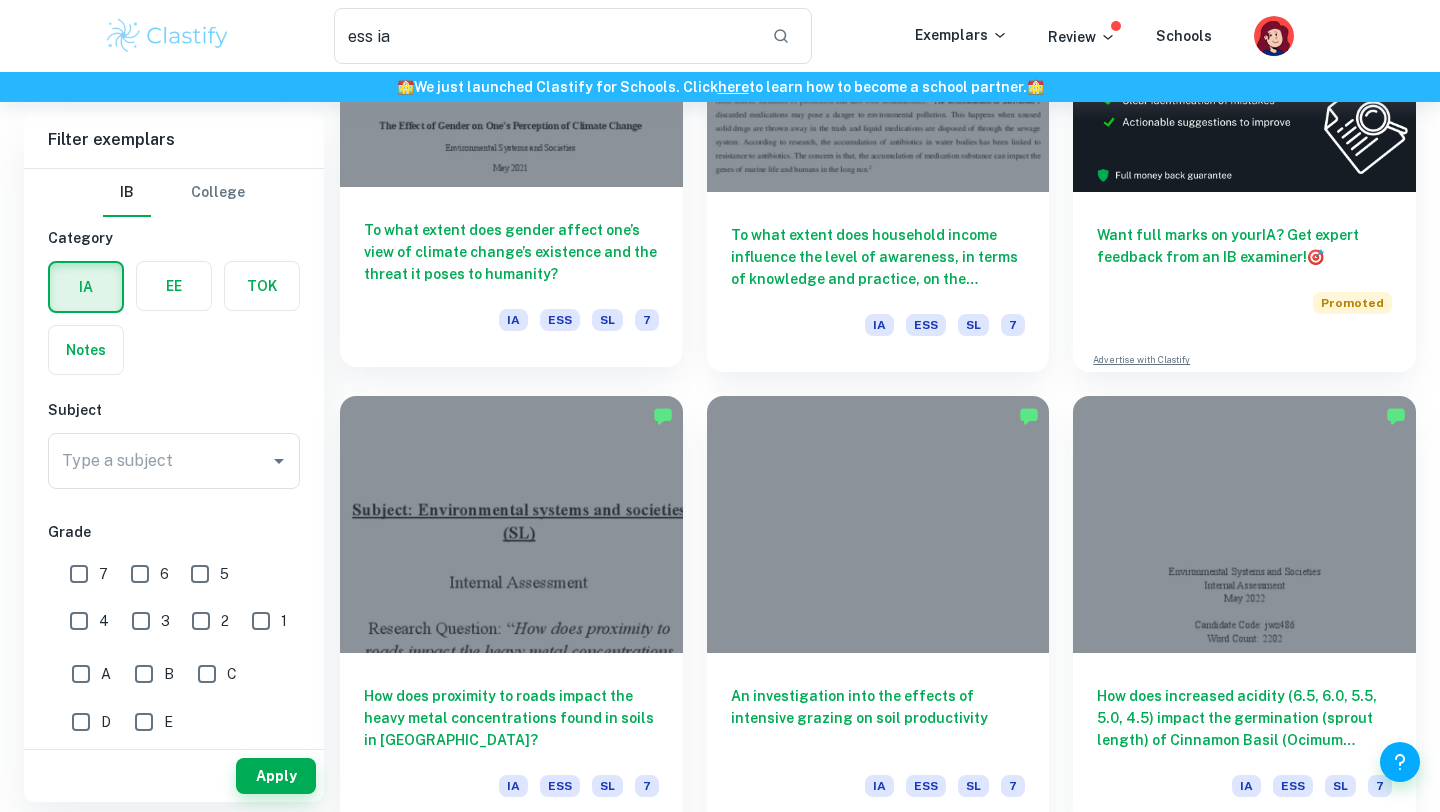 click on "To what extent does gender affect one’s view of climate change’s existence and the threat it poses to humanity? IA ESS SL 7" at bounding box center (511, 277) 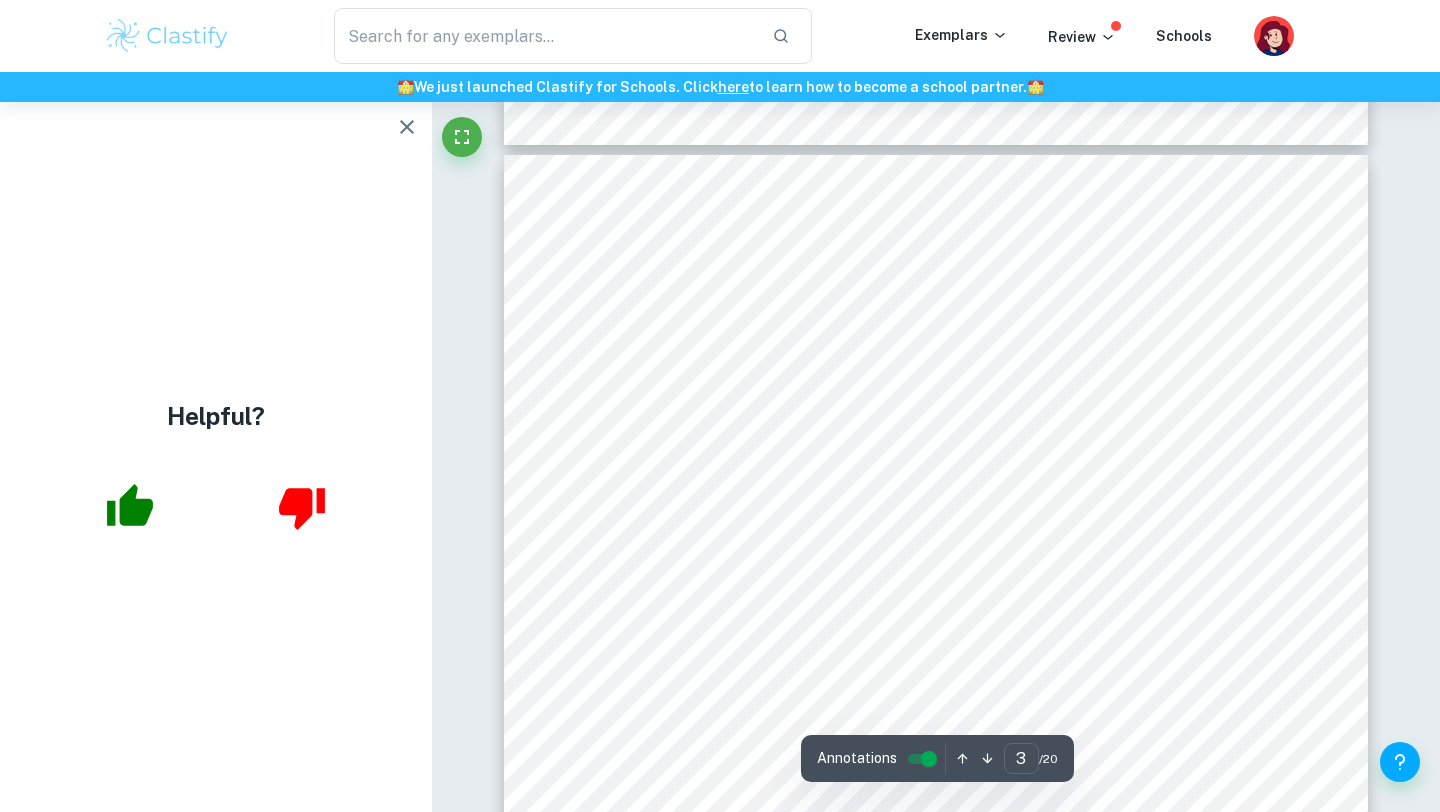 scroll, scrollTop: 2732, scrollLeft: 0, axis: vertical 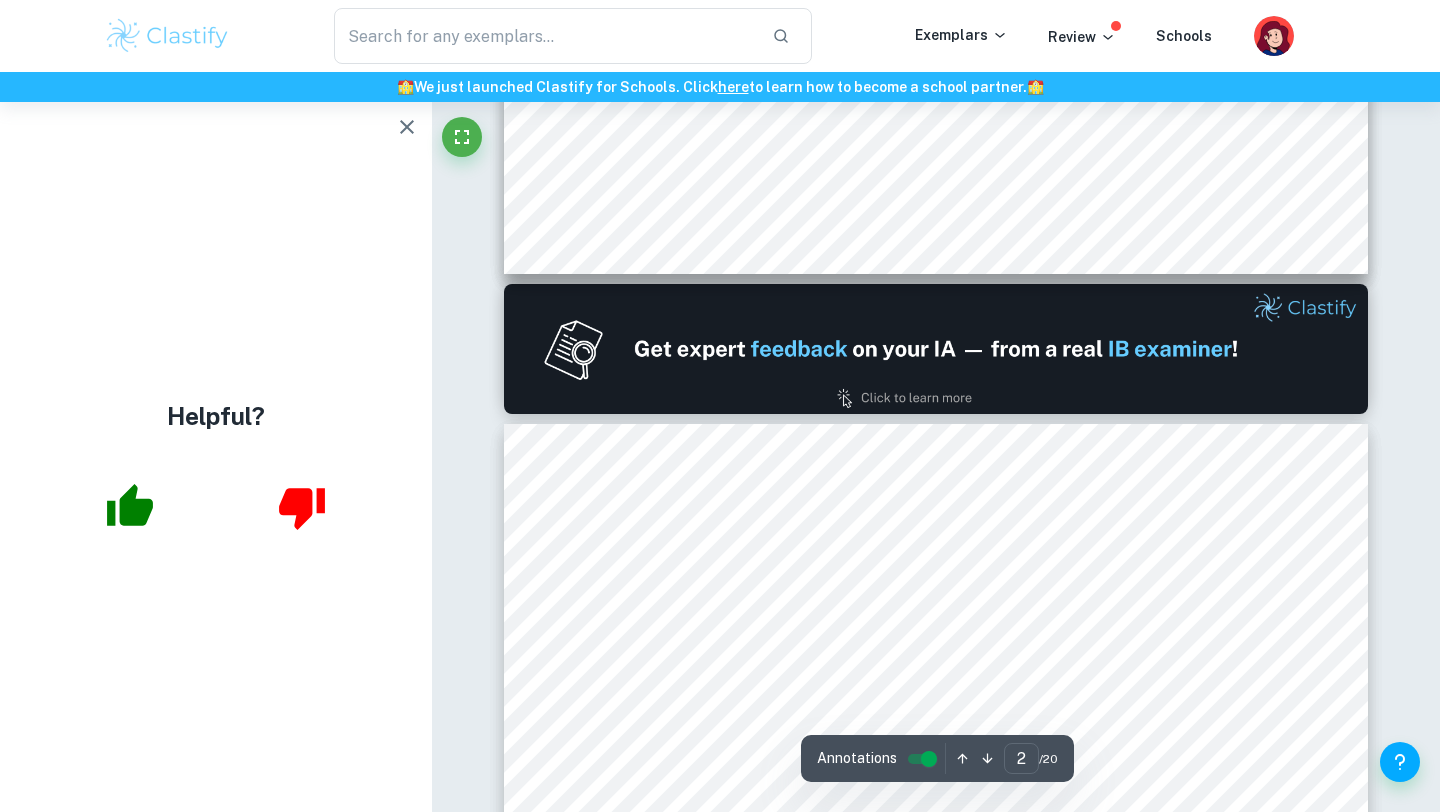type on "1" 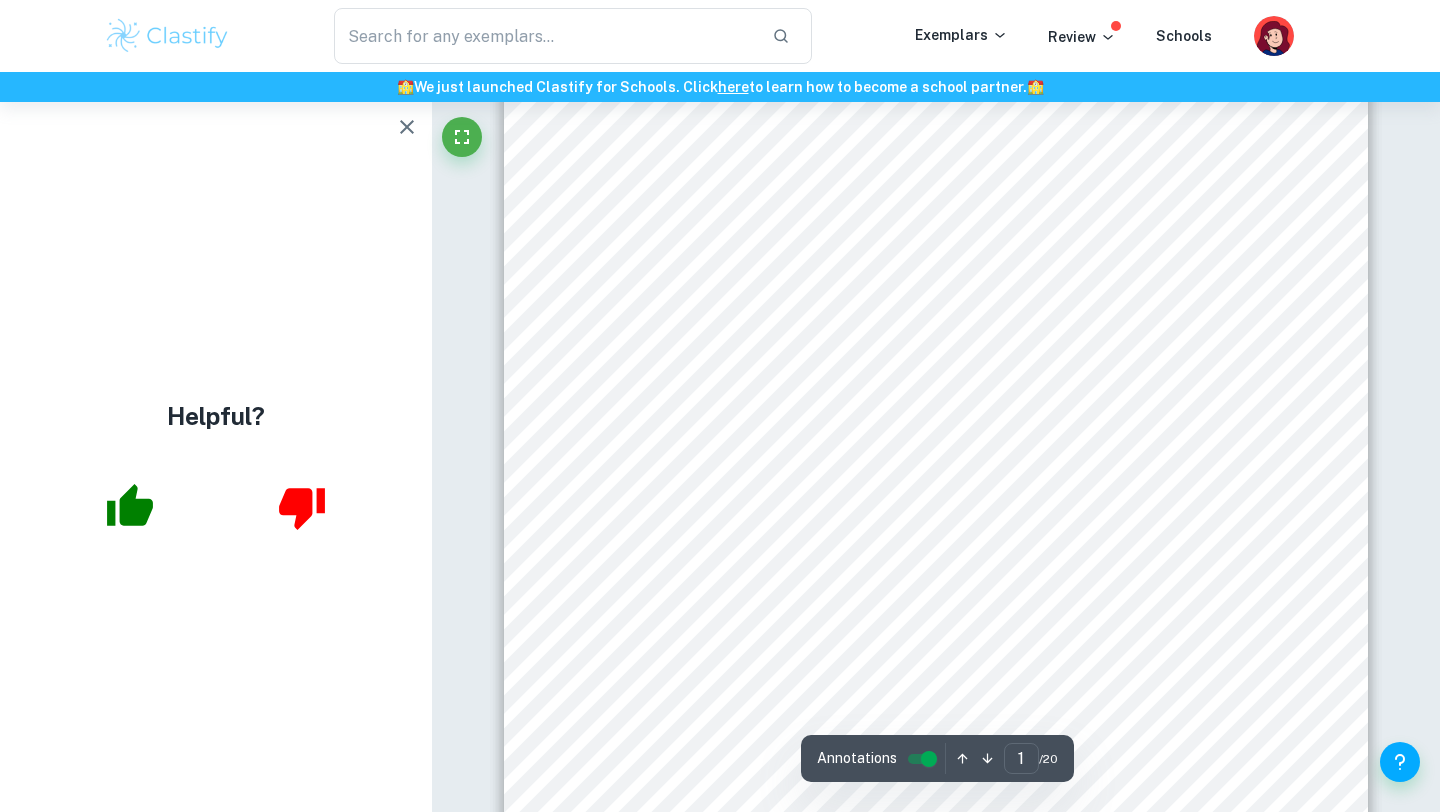 scroll, scrollTop: 37, scrollLeft: 0, axis: vertical 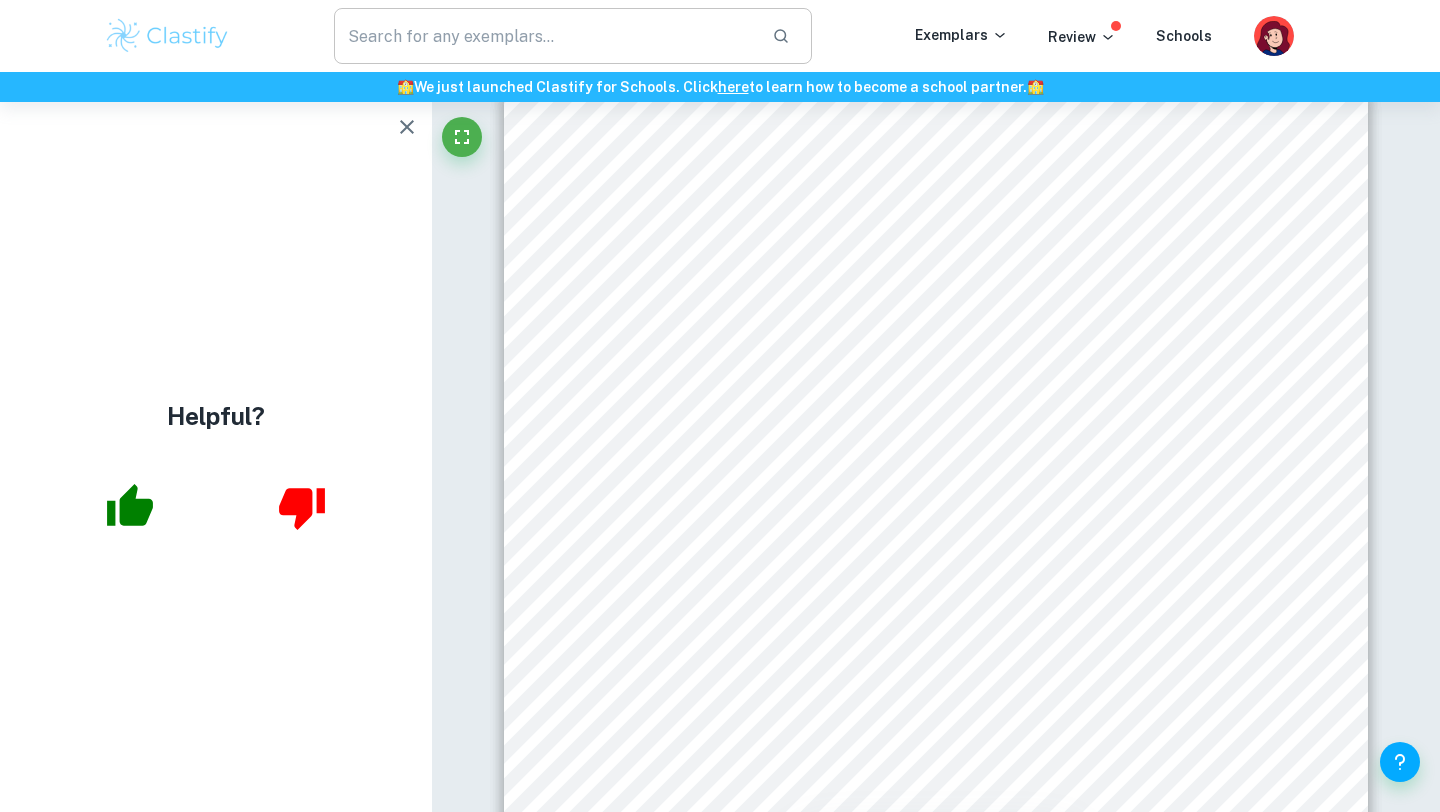 click at bounding box center [545, 36] 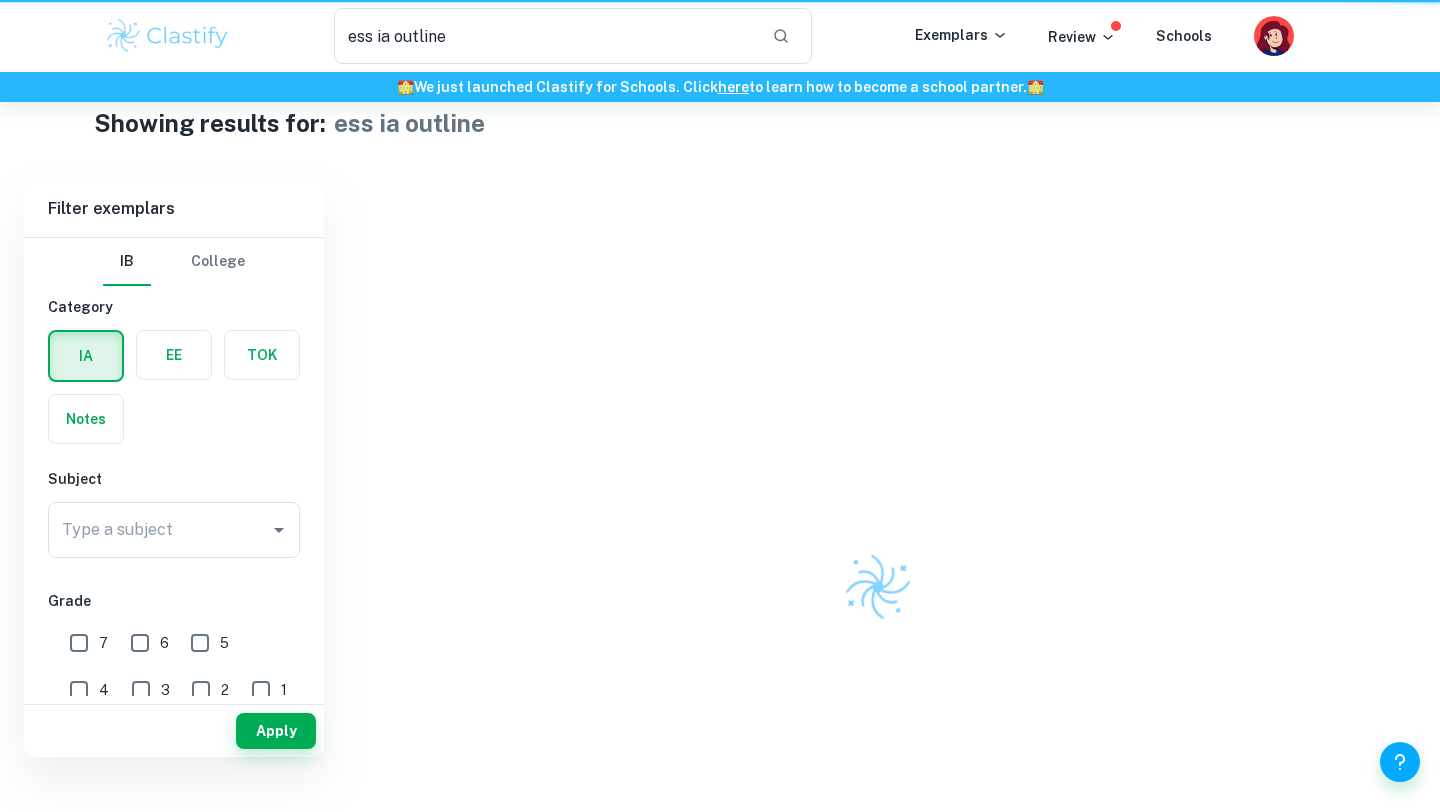 scroll, scrollTop: 0, scrollLeft: 0, axis: both 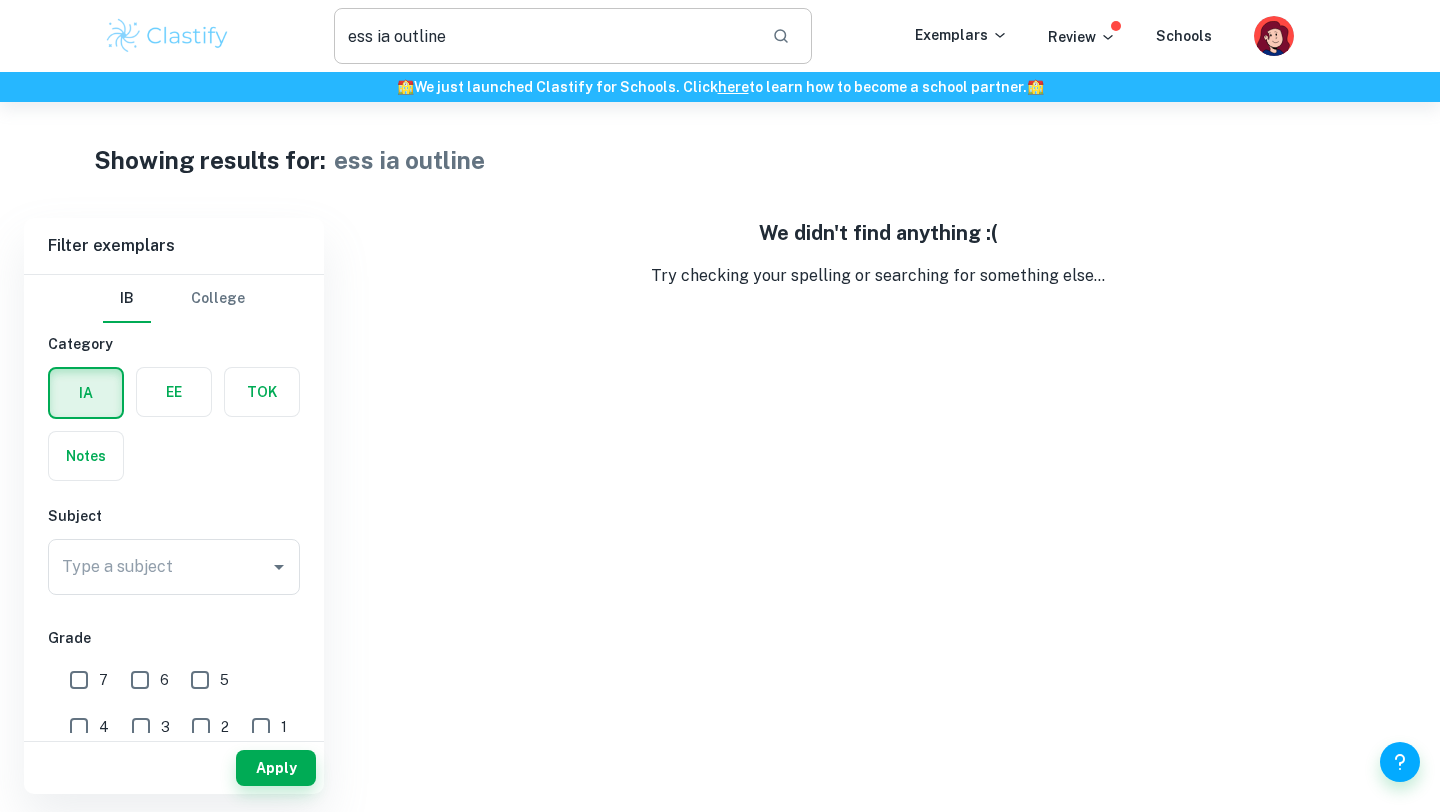 click on "ess ia outline" at bounding box center (545, 36) 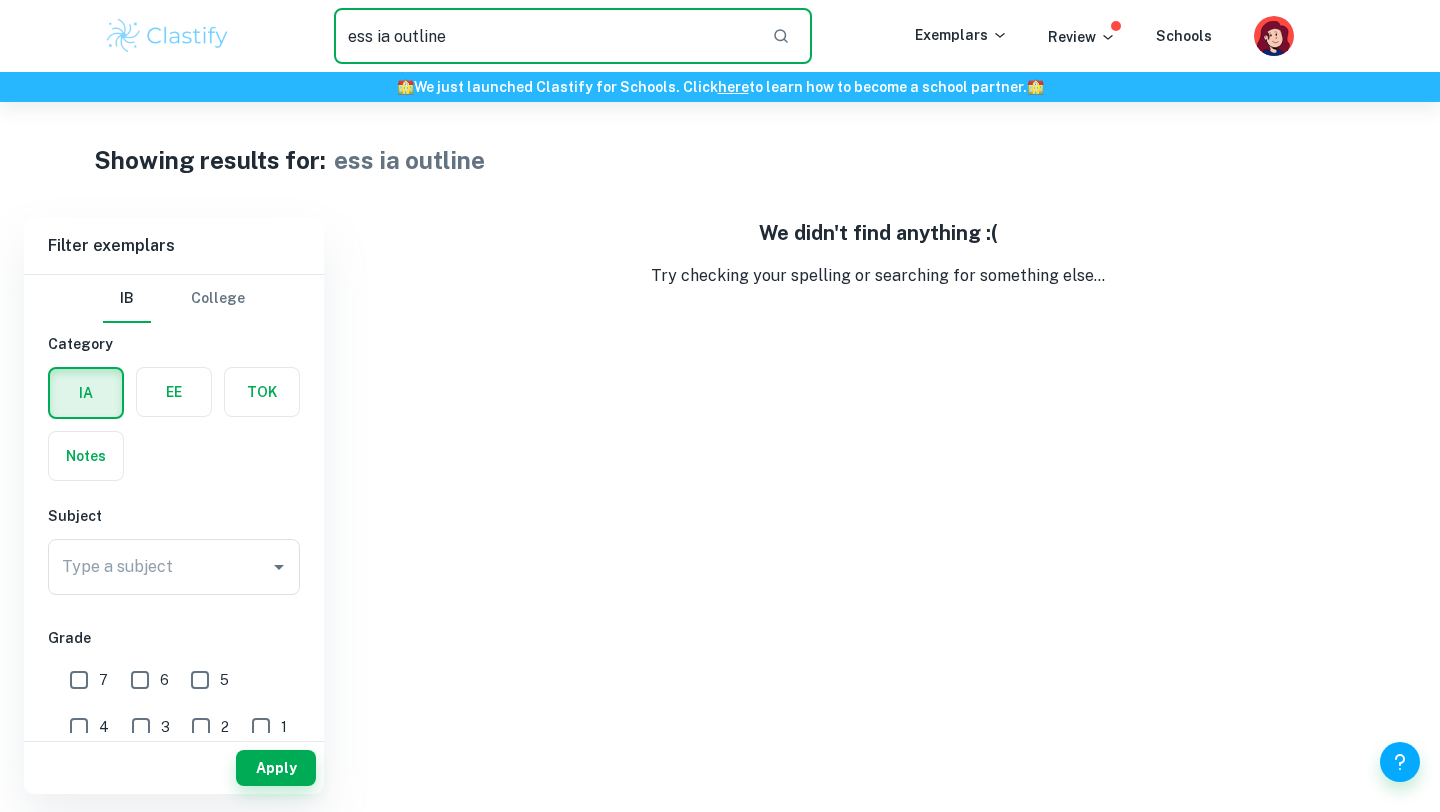 drag, startPoint x: 453, startPoint y: 38, endPoint x: 340, endPoint y: 39, distance: 113.004425 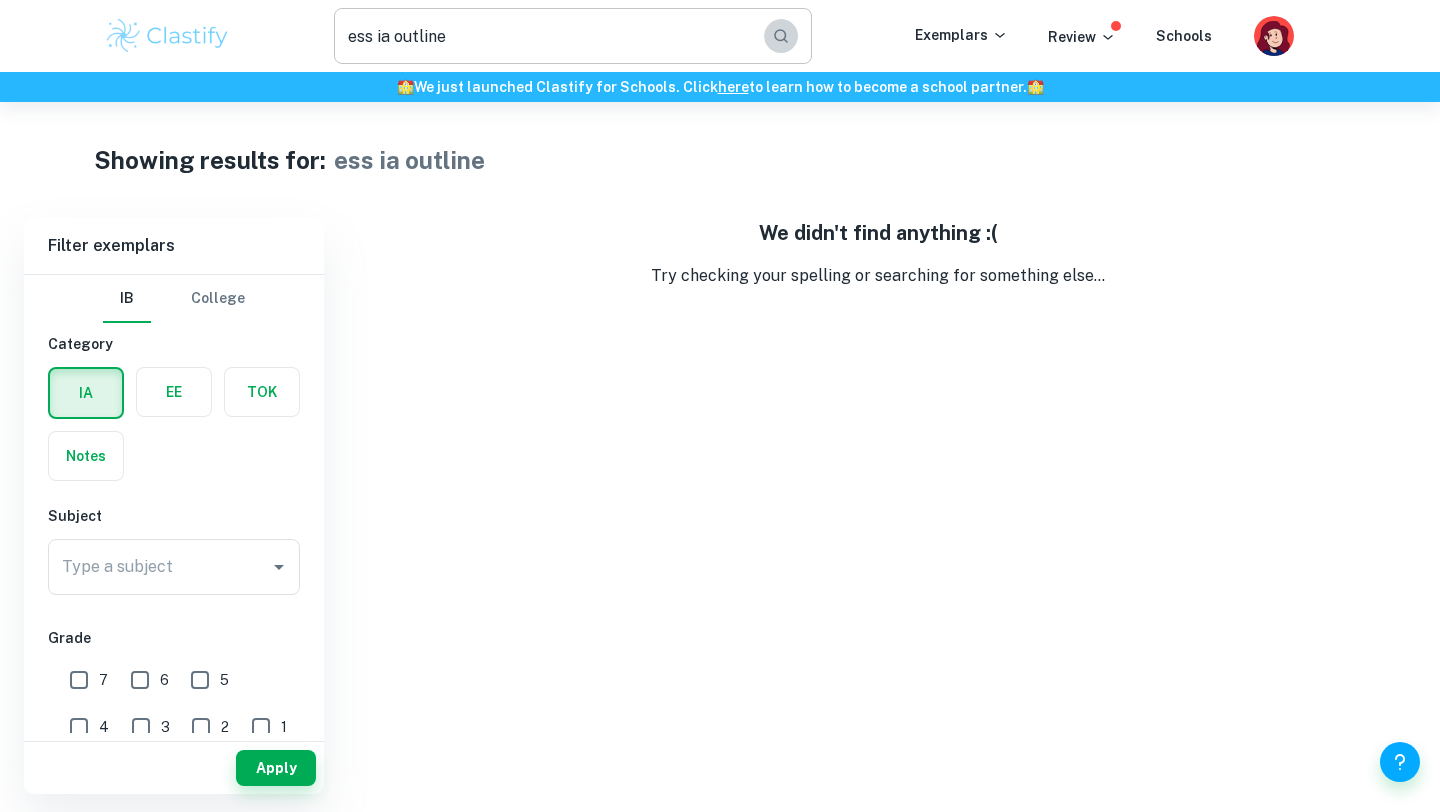 click 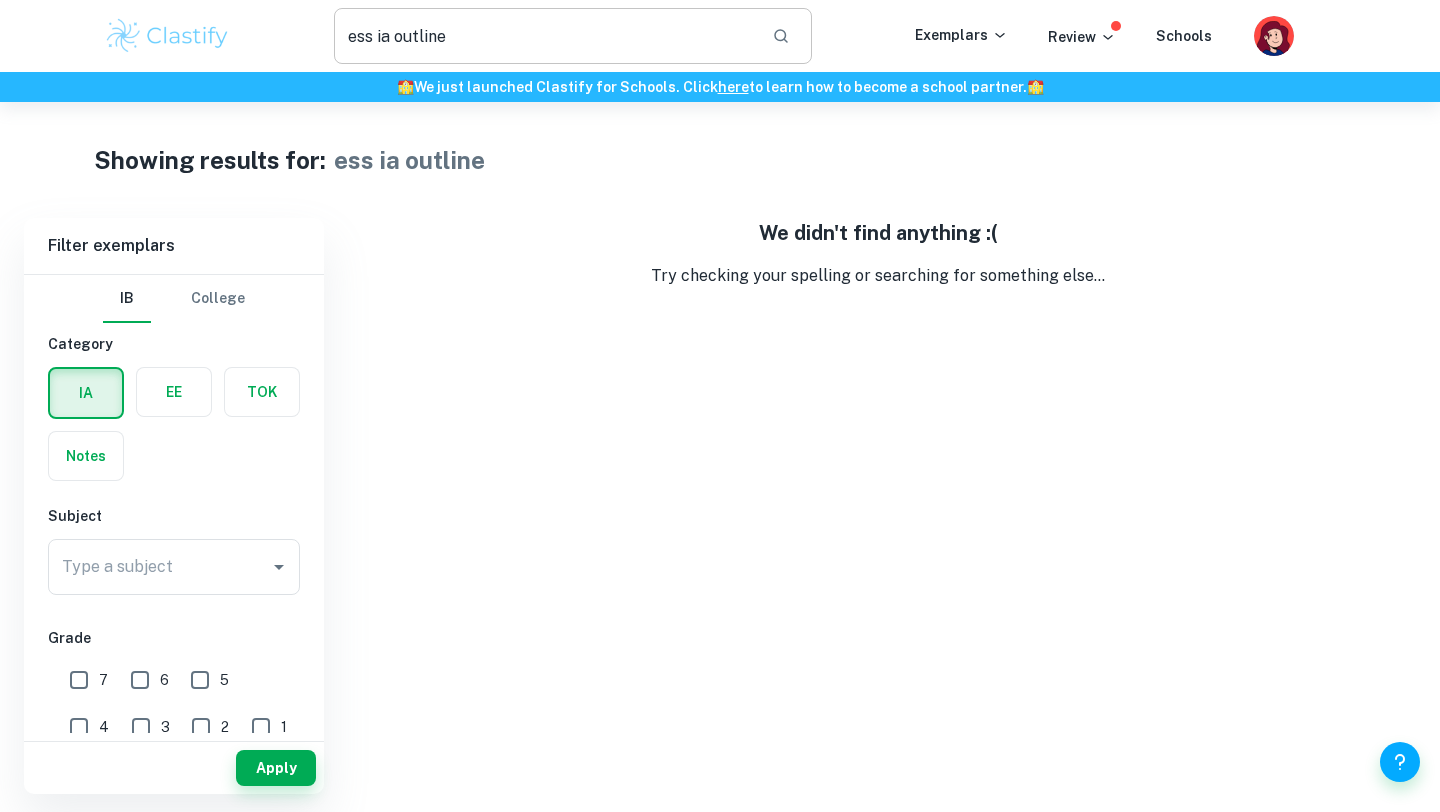 click on "ess ia outline" at bounding box center (545, 36) 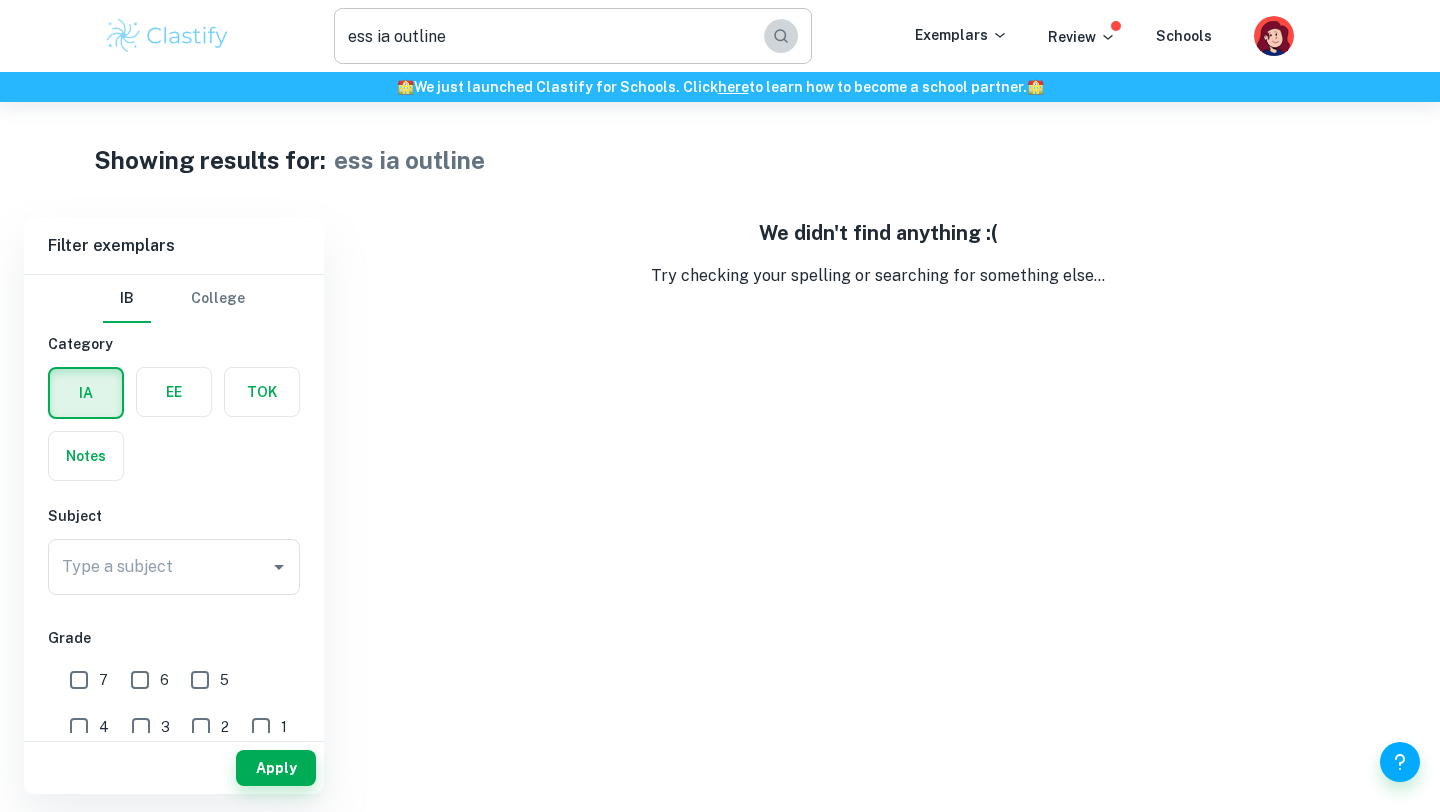 click at bounding box center (781, 36) 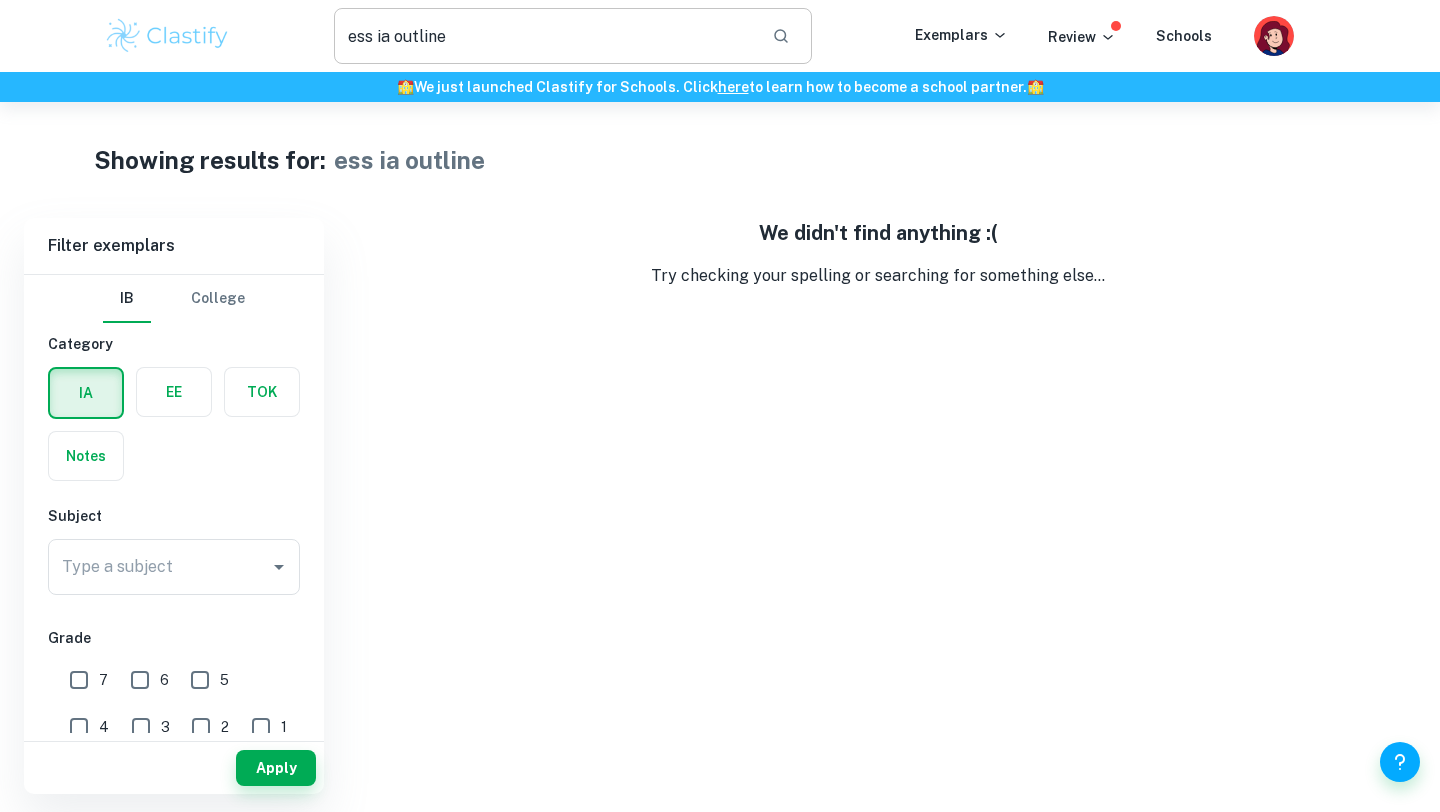 click on "ess ia outline" at bounding box center [545, 36] 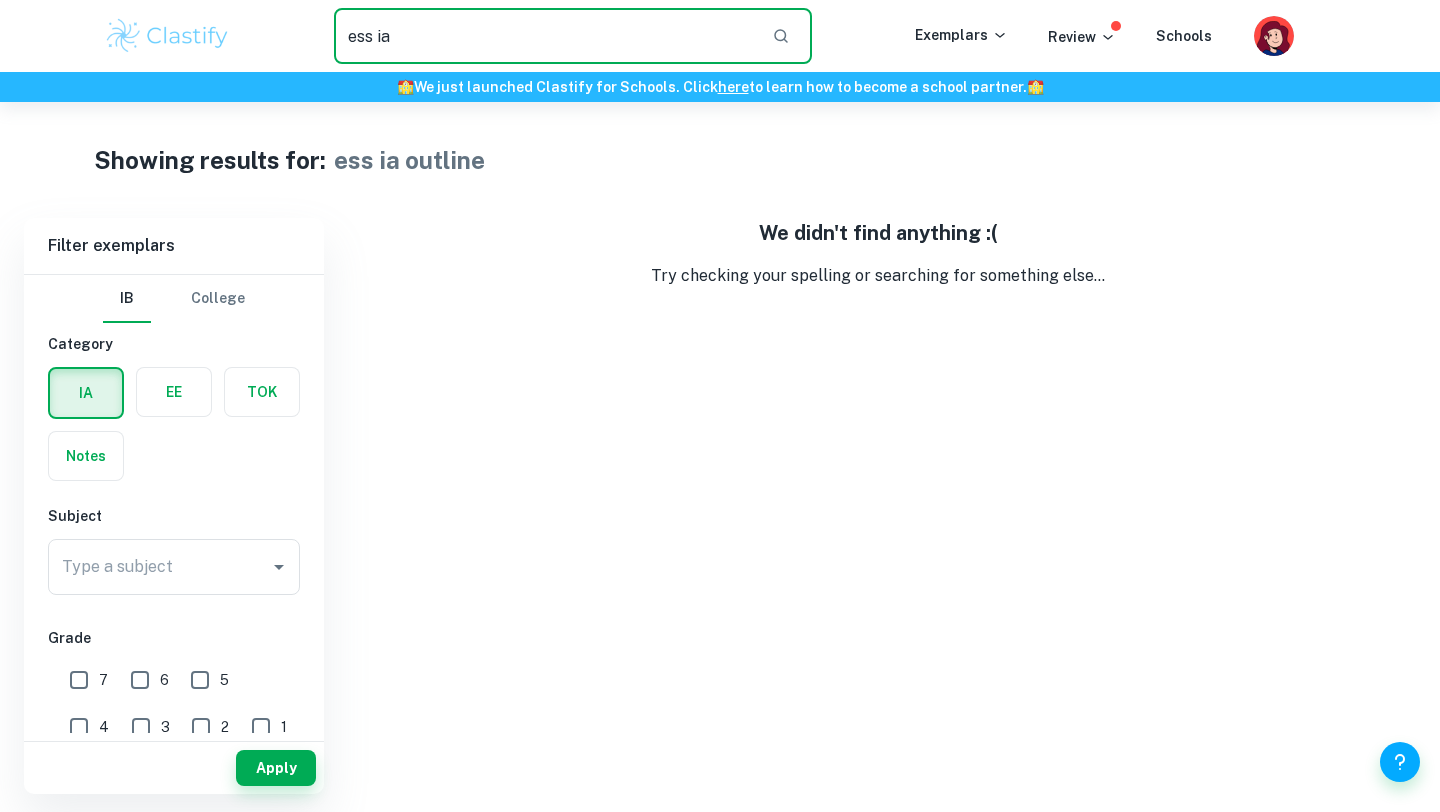 type on "ess ia" 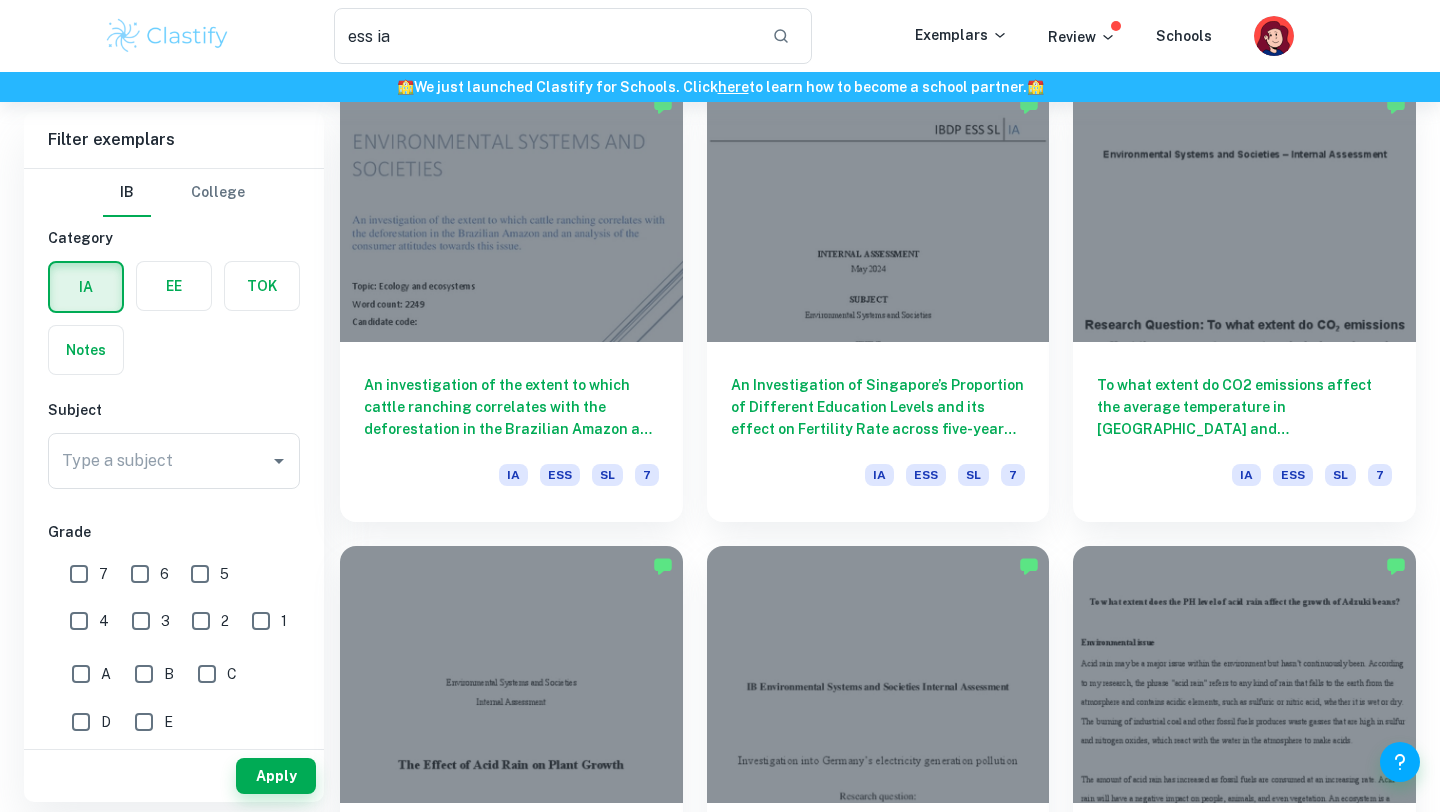 scroll, scrollTop: 1120, scrollLeft: 0, axis: vertical 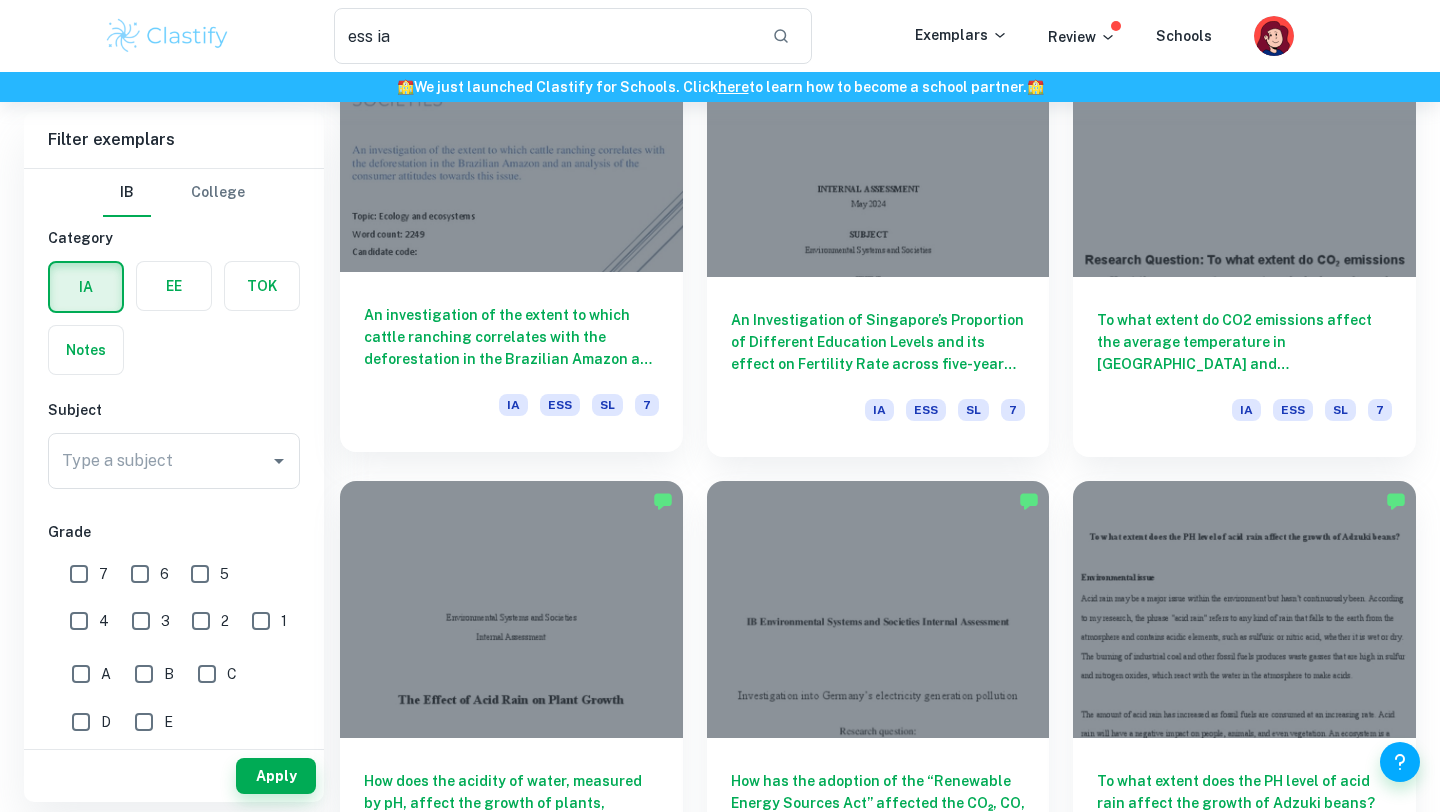 click at bounding box center (511, 143) 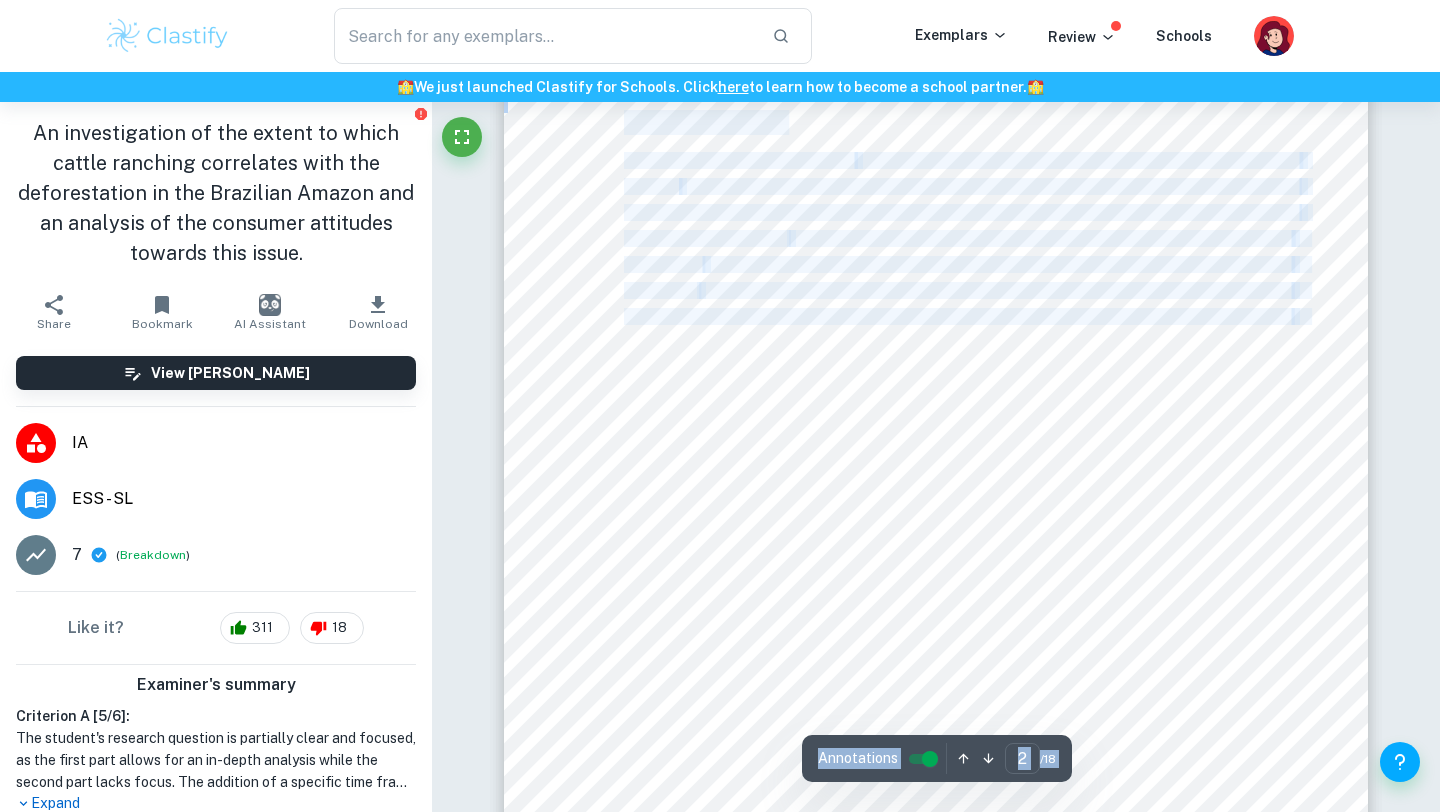 scroll, scrollTop: 1404, scrollLeft: 0, axis: vertical 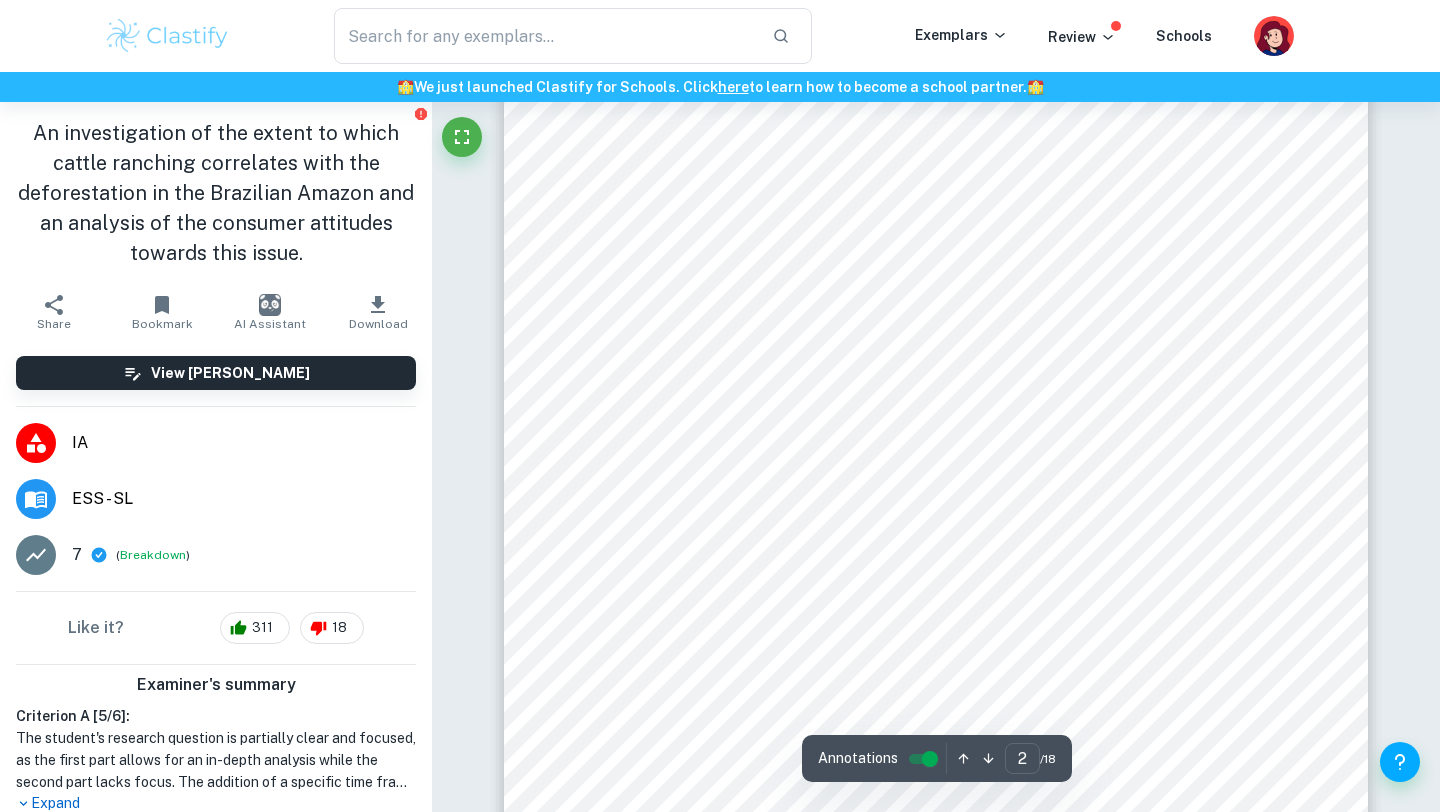 click on "..............................................................................................................................................................." at bounding box center [988, 189] 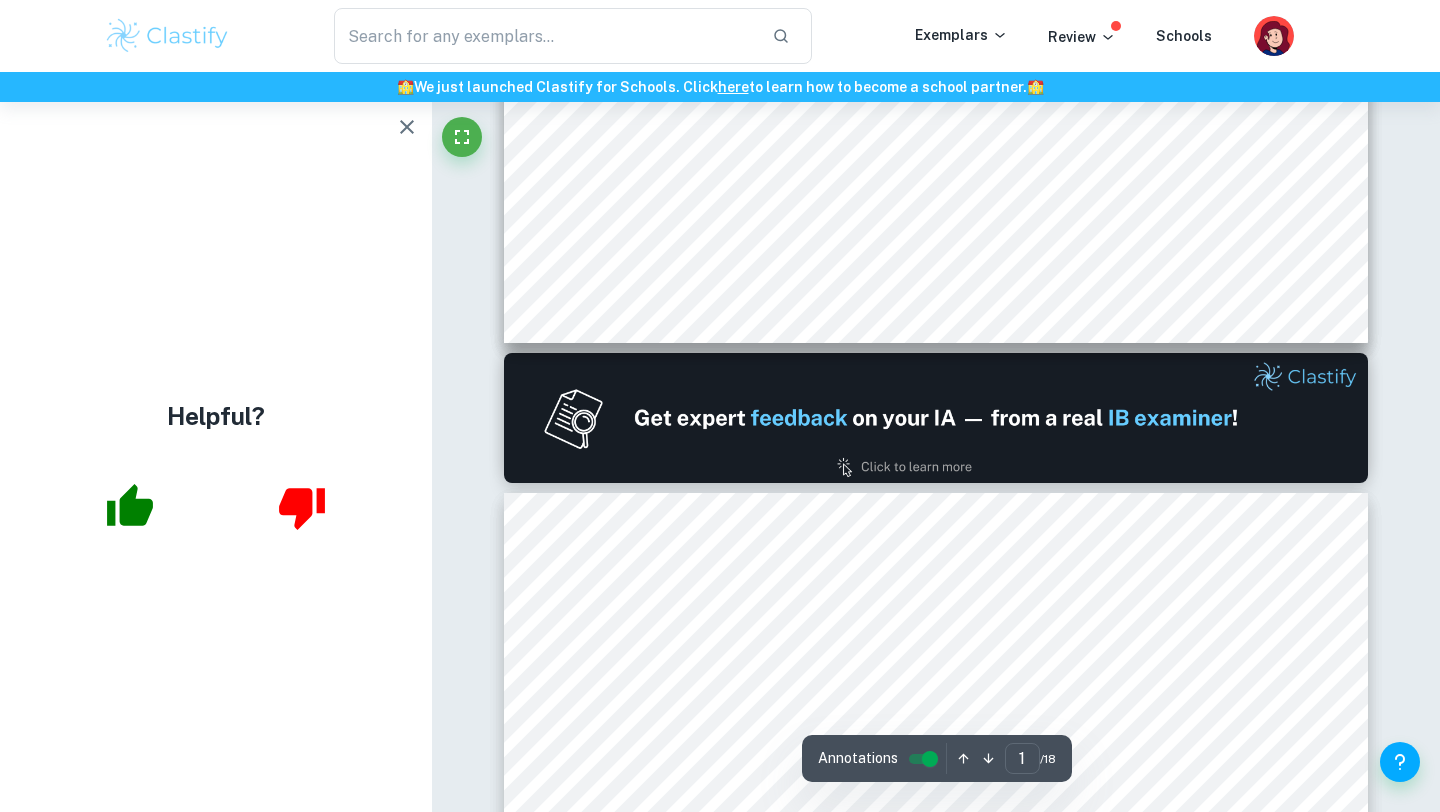 scroll, scrollTop: 904, scrollLeft: 0, axis: vertical 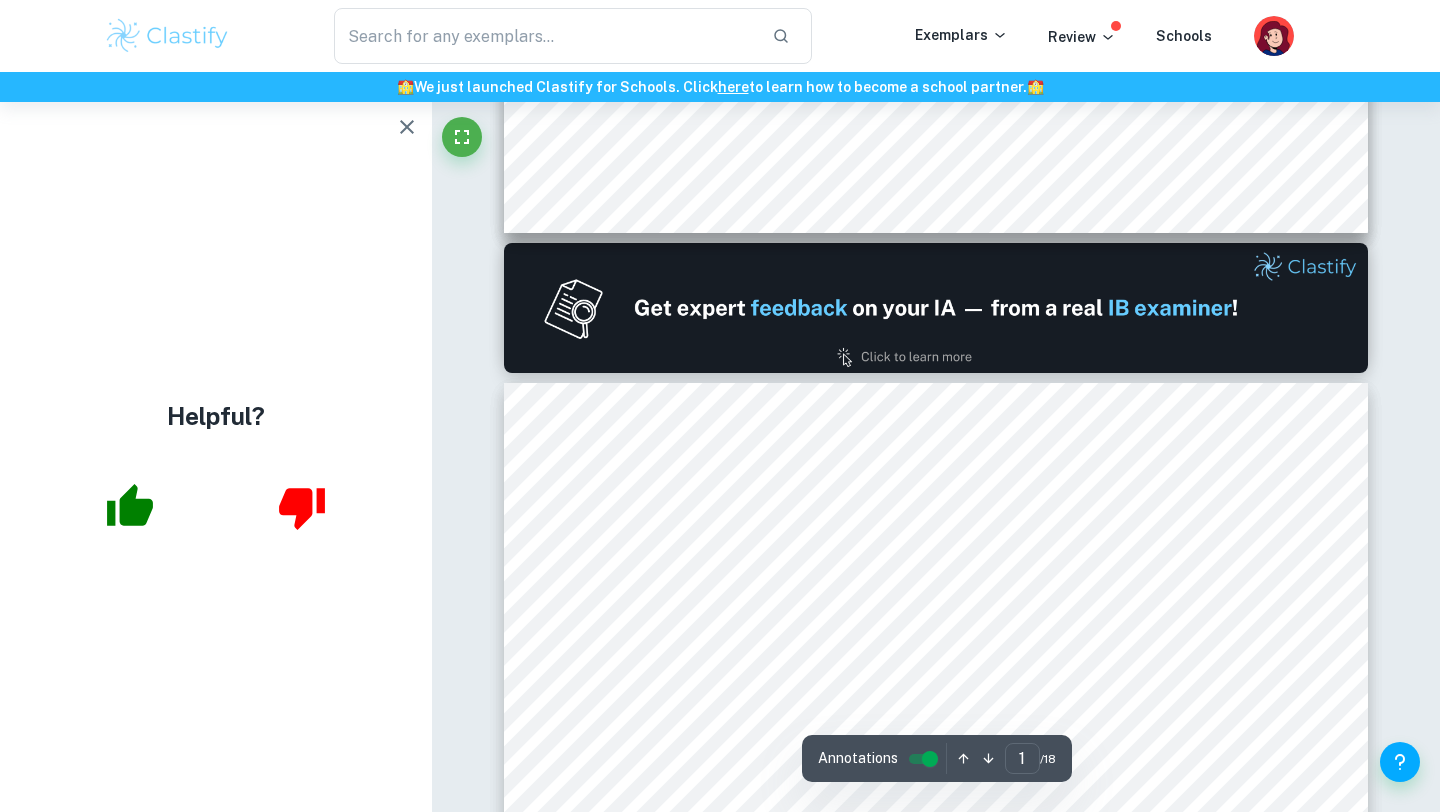 type on "2" 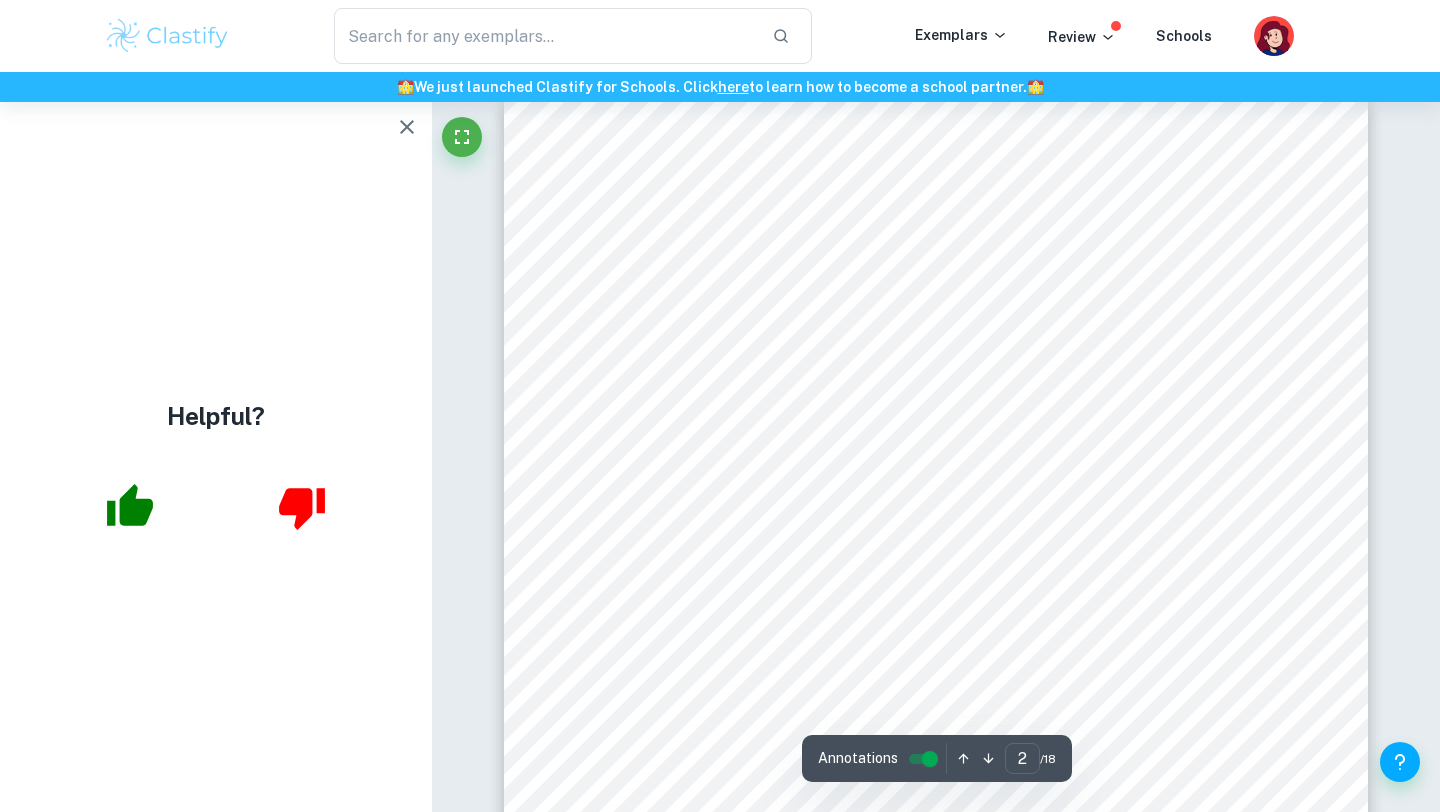 scroll, scrollTop: 1341, scrollLeft: 0, axis: vertical 